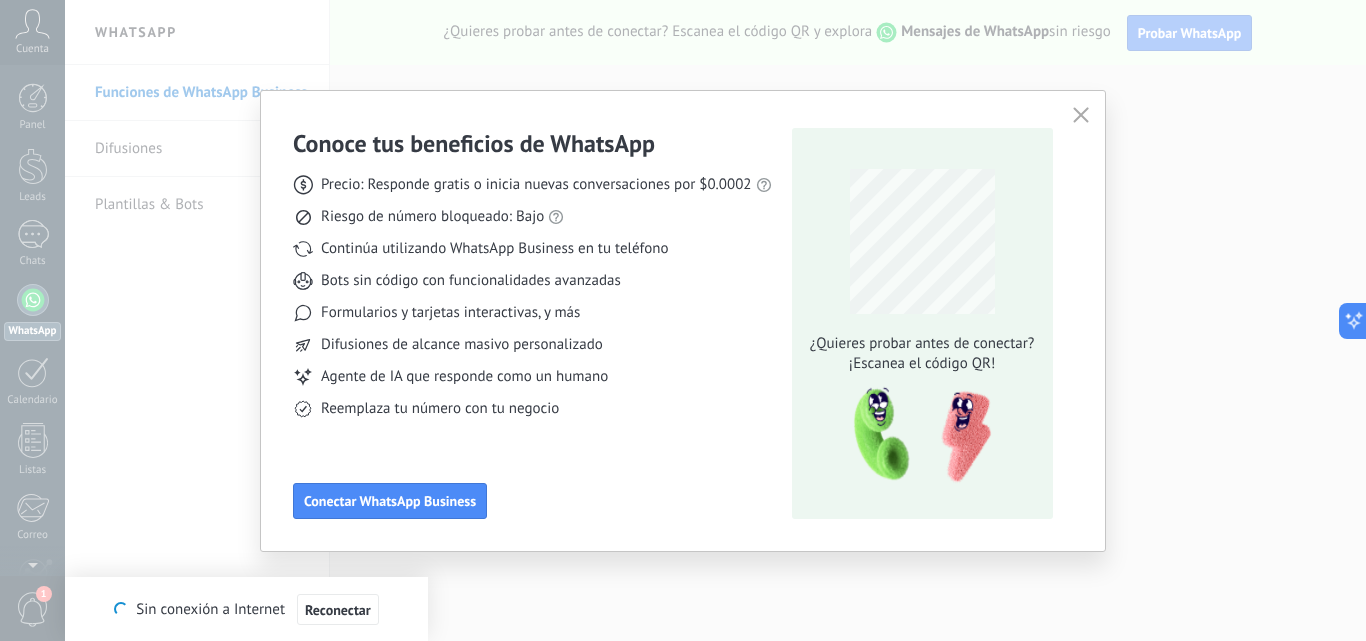 scroll, scrollTop: 0, scrollLeft: 0, axis: both 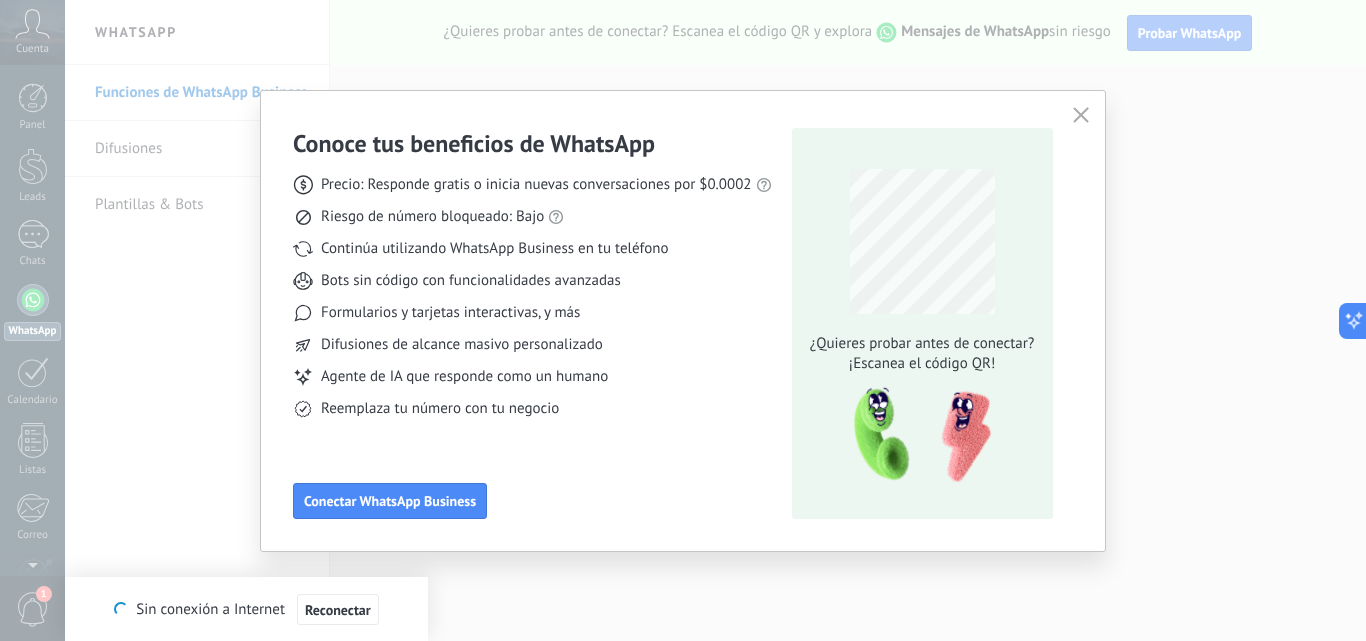 click on "Conoce tus beneficios de WhatsApp Precio: Responde gratis o inicia nuevas conversaciones por [PRICE] Riesgo de número bloqueado: Bajo Continúa utilizando WhatsApp Business en tu teléfono Bots sin código con funcionalidades avanzadas Formularios y tarjetas interactivas, y más Difusiones de alcance masivo personalizado Agente de IA que responde como un humano Reemplaza tu número con tu negocio Conectar WhatsApp Business ¿Quieres probar antes de conectar? ¡Escanea el código QR!" at bounding box center [683, 320] 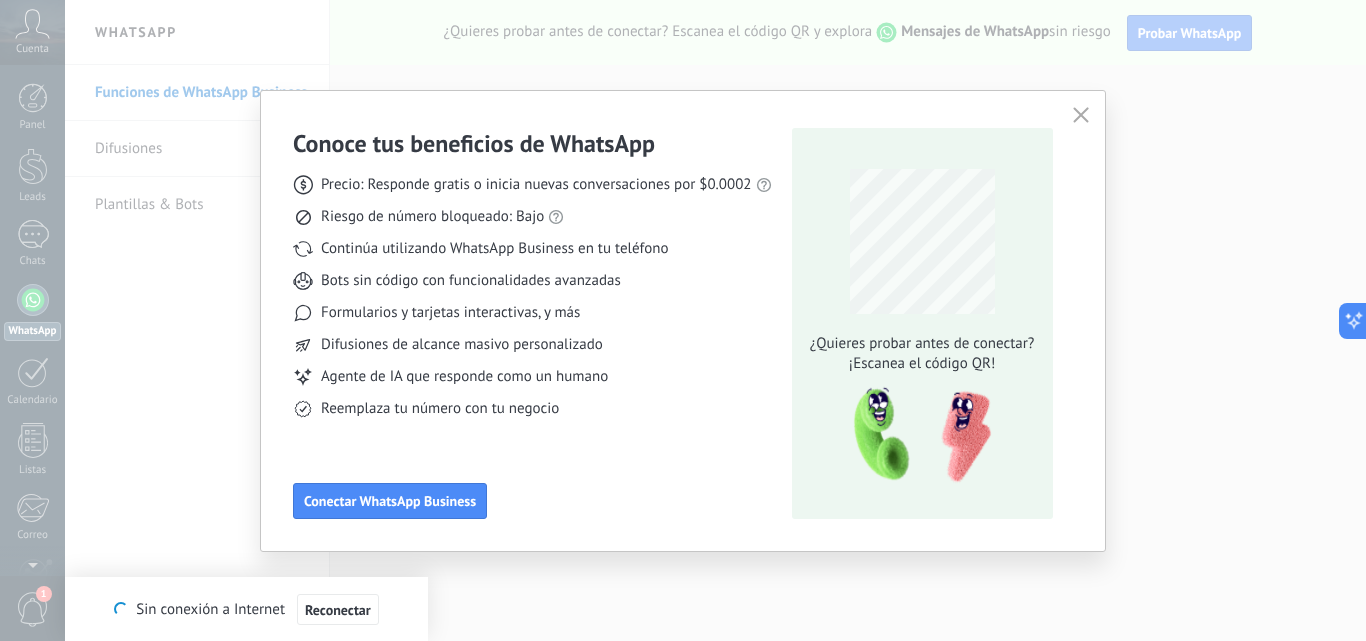 click at bounding box center (1081, 115) 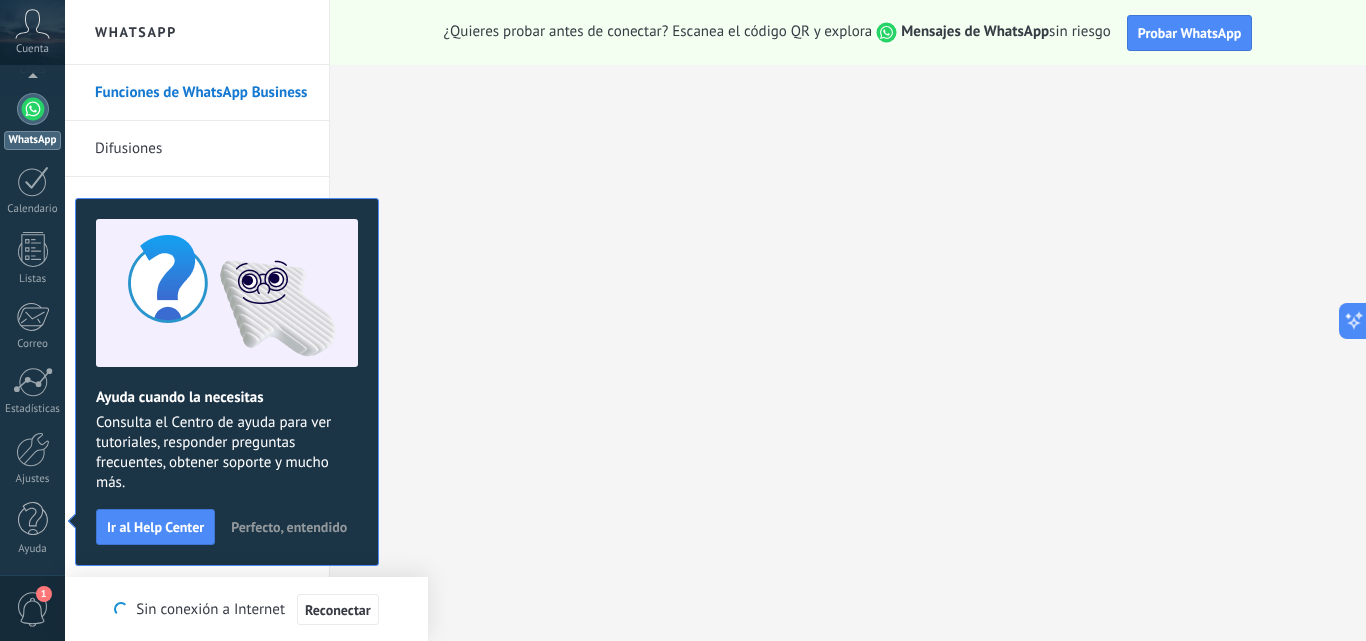 scroll, scrollTop: 0, scrollLeft: 0, axis: both 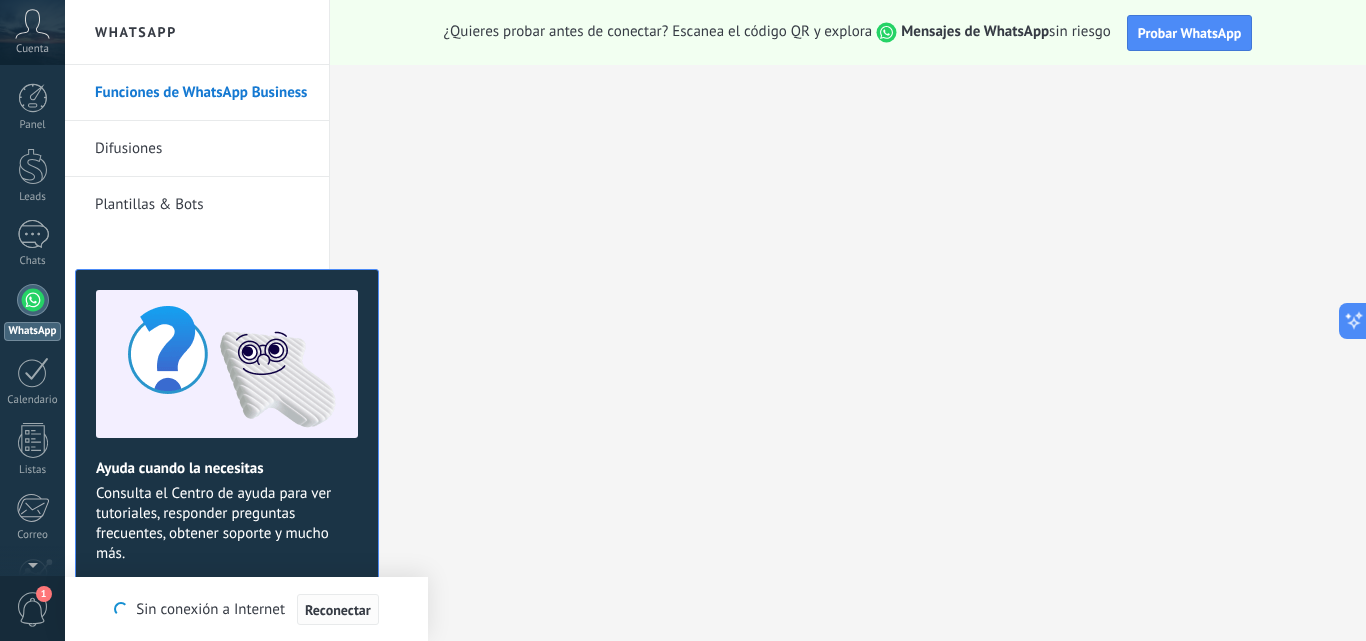 click on "Reconectar" at bounding box center (338, 610) 